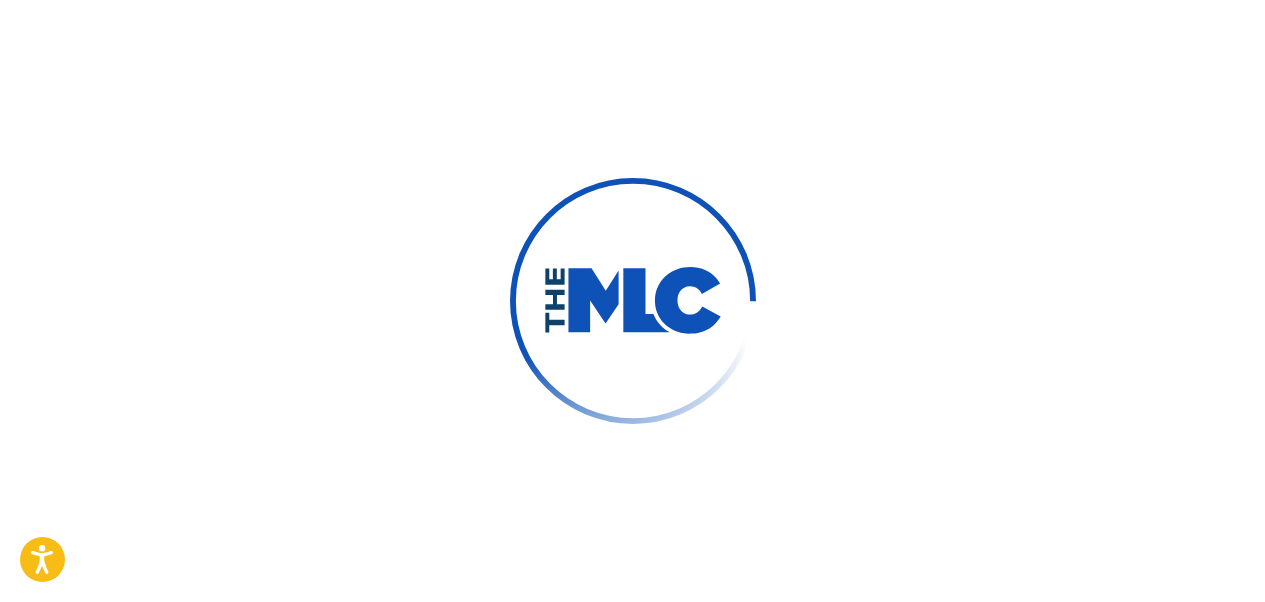 scroll, scrollTop: 0, scrollLeft: 0, axis: both 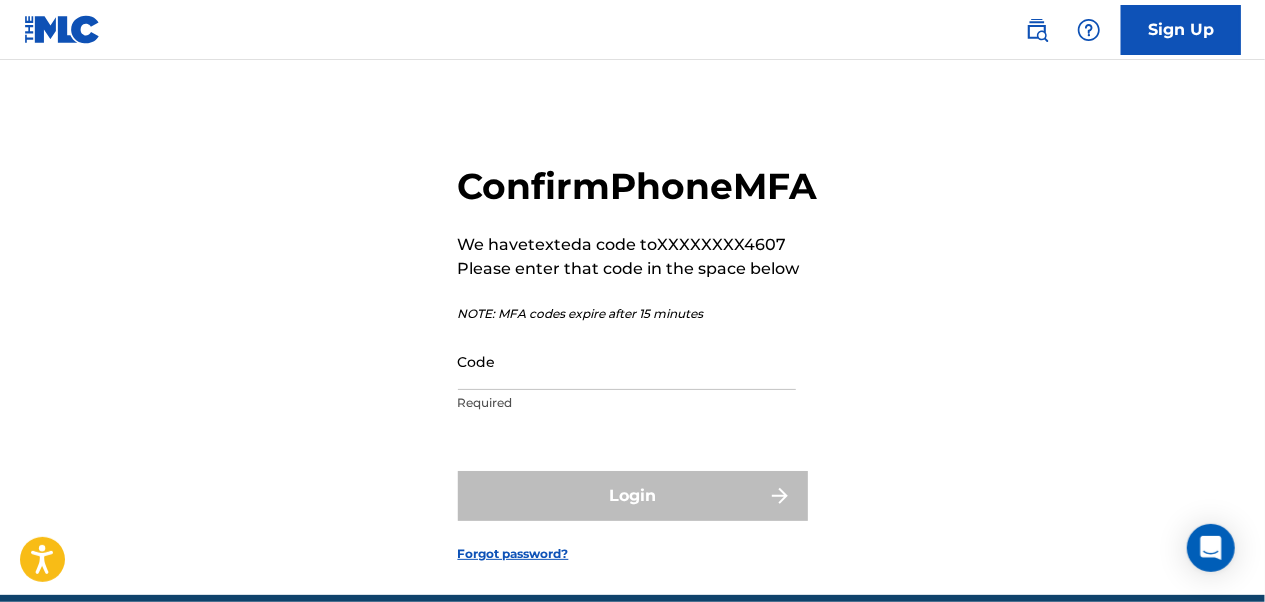click on "Please enter that code in the space below" at bounding box center (638, 269) 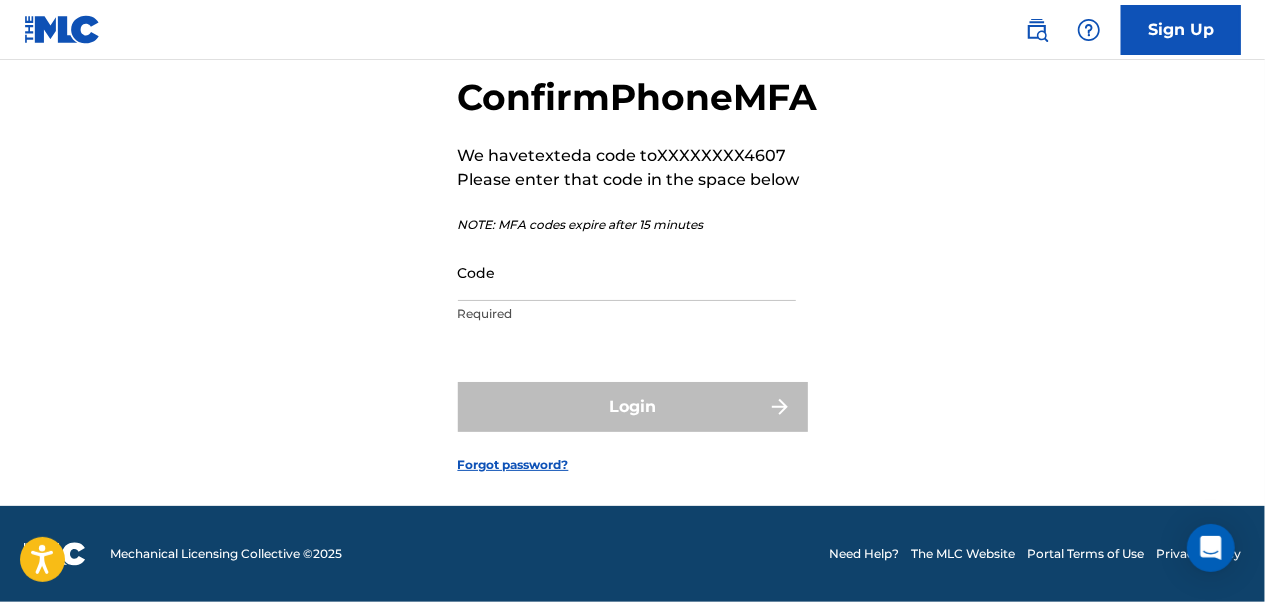 scroll, scrollTop: 144, scrollLeft: 0, axis: vertical 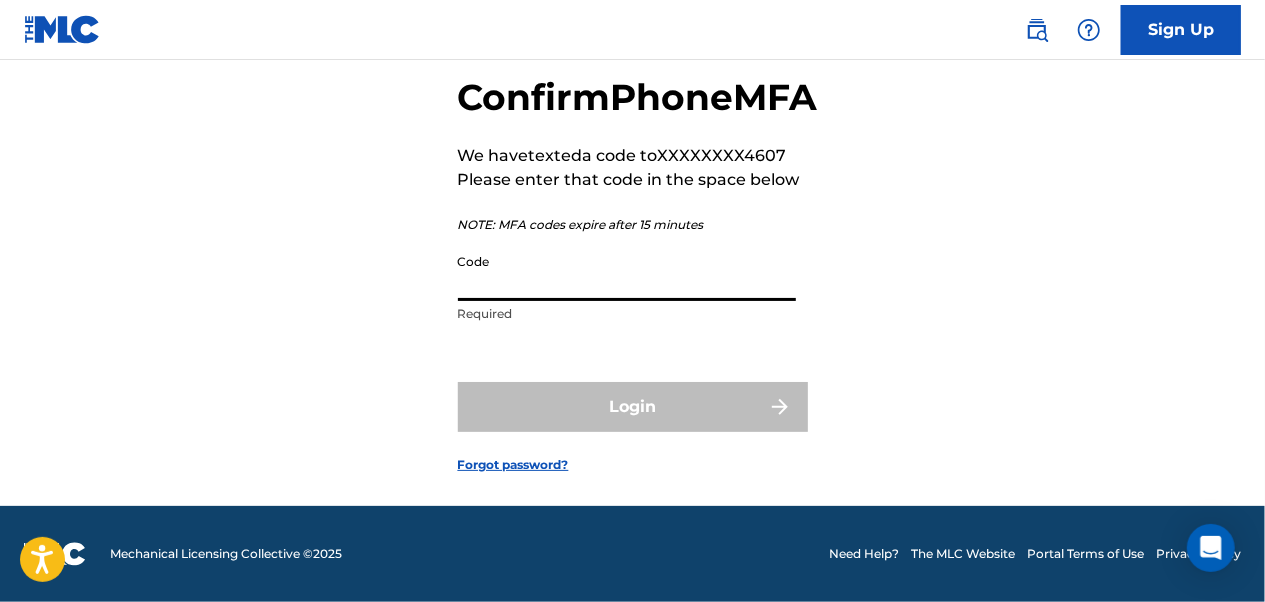 click on "Confirm  Phone   MFA We have  texted   a code to  XXXXXXXX4607 Please enter that code in the space below NOTE: MFA codes expire after 15 minutes Code Required Login Forgot password?" at bounding box center (633, 258) 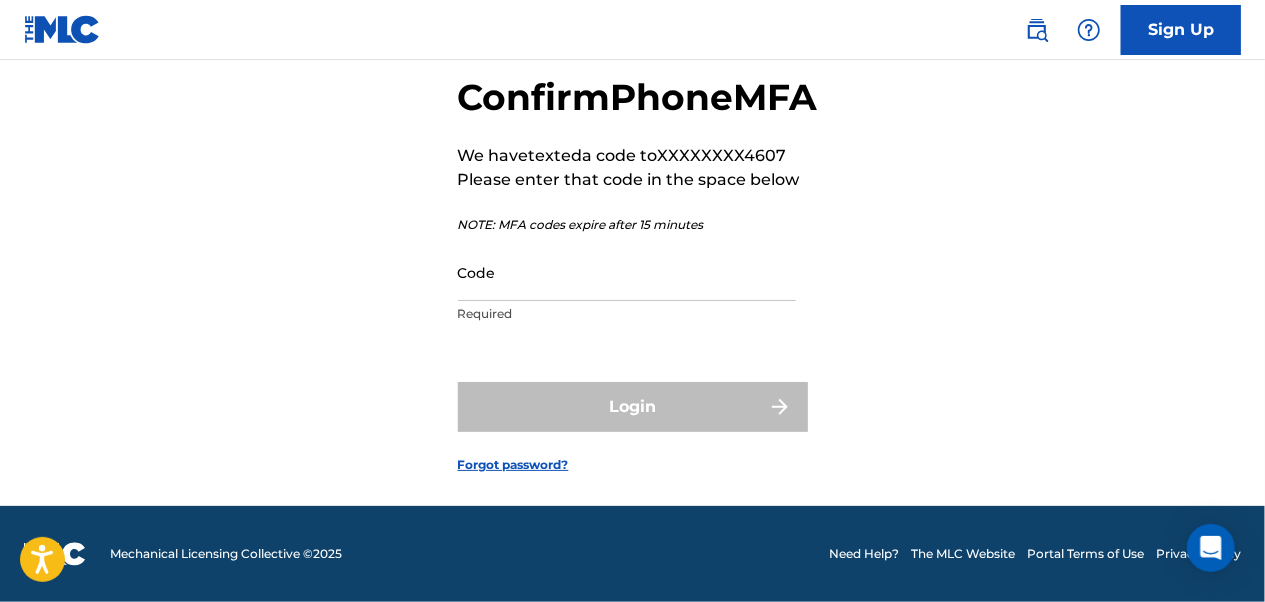 click on "NOTE: MFA codes expire after 15 minutes" at bounding box center [638, 225] 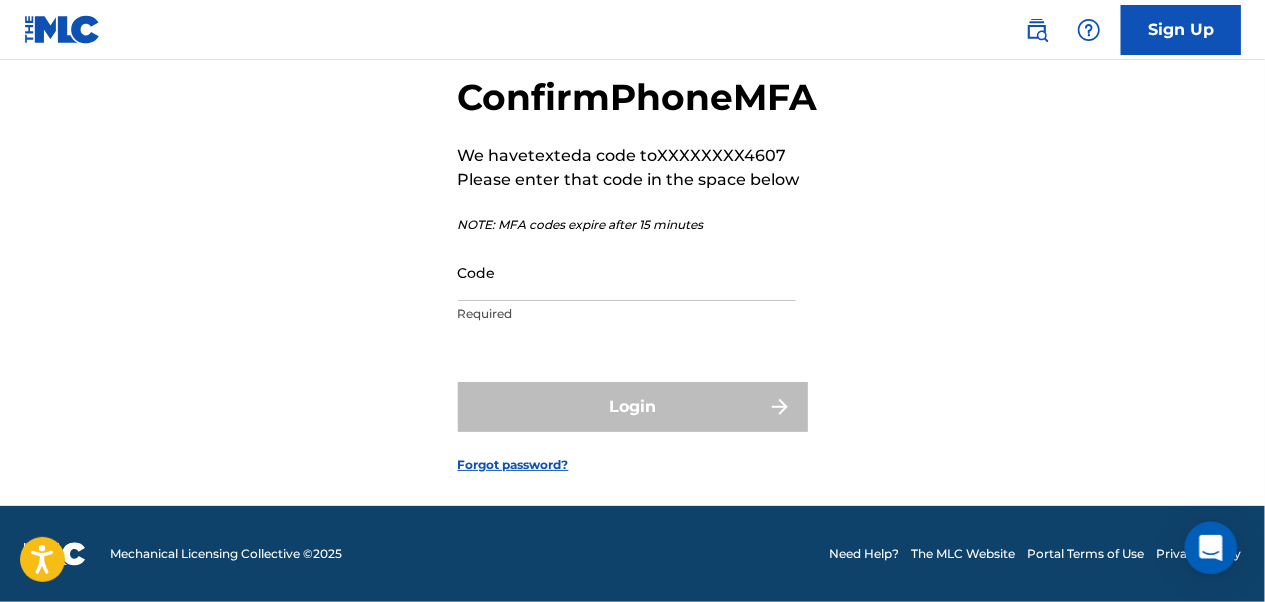 click 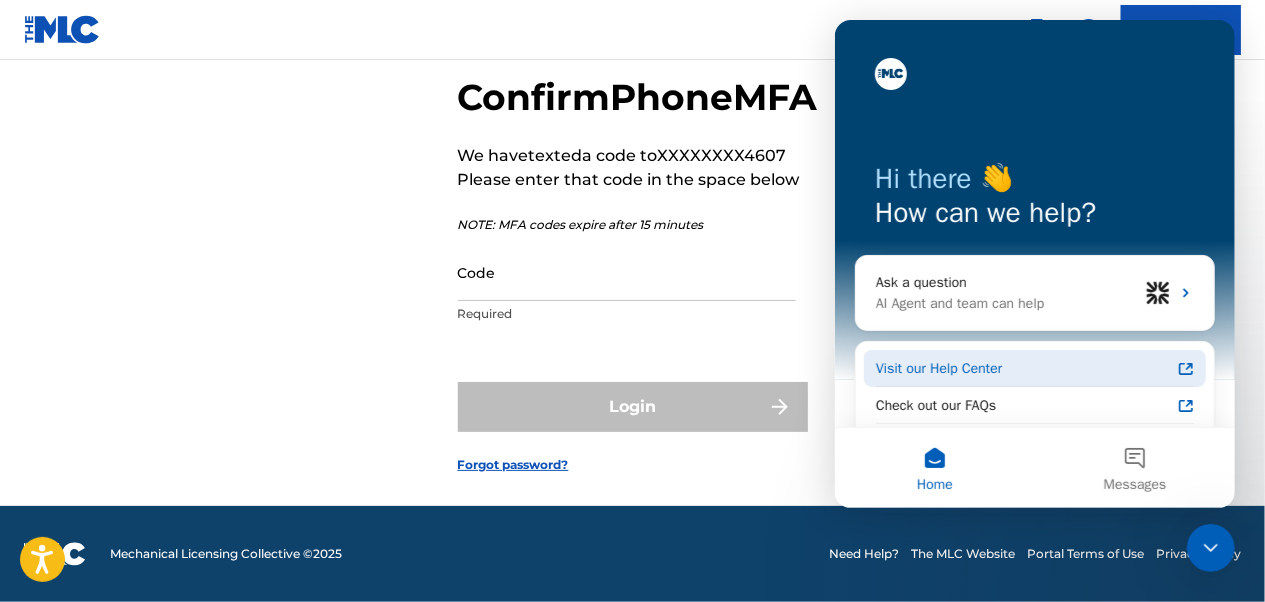 scroll, scrollTop: 0, scrollLeft: 0, axis: both 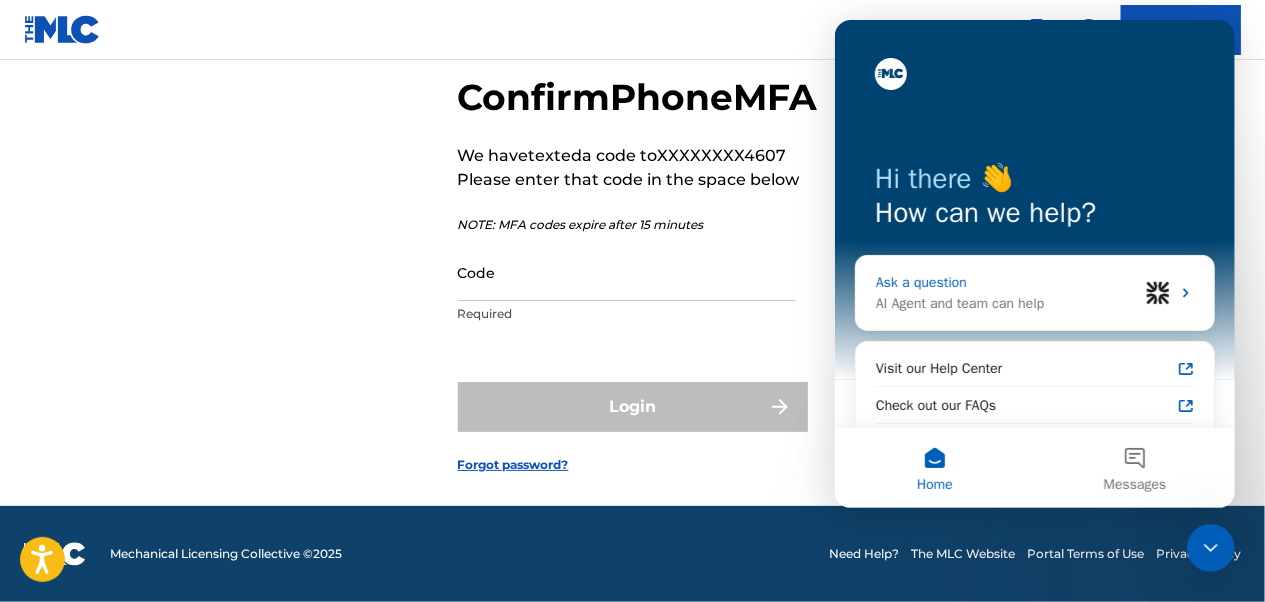 click on "Ask a question" at bounding box center [1006, 282] 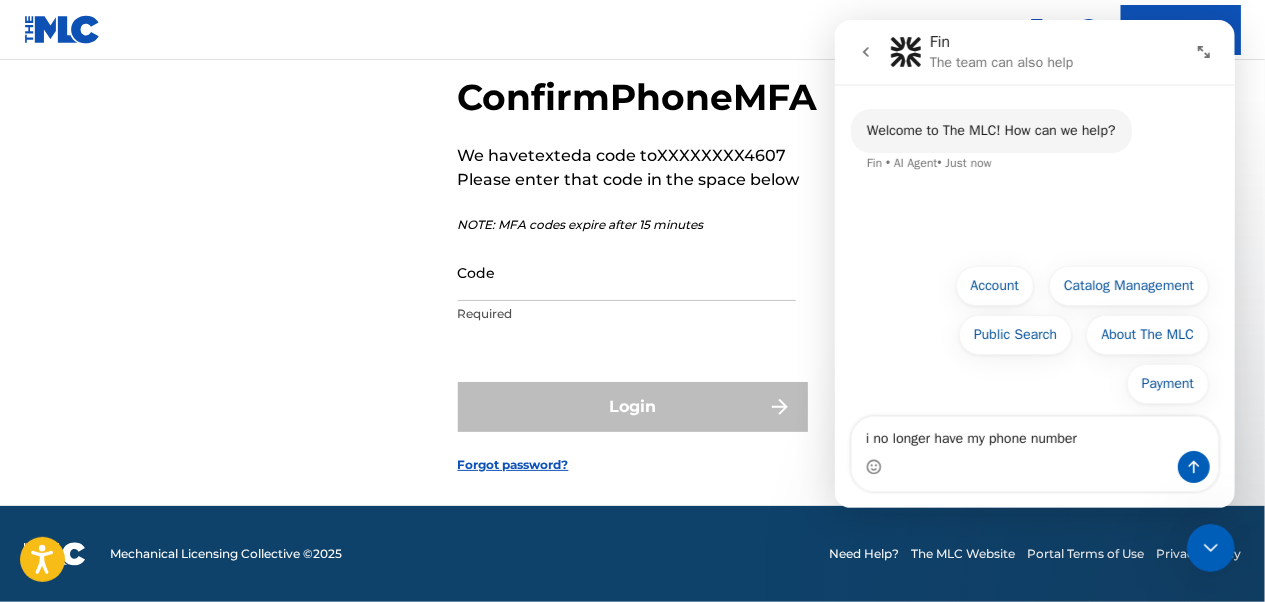 type on "i no longer have my phone number" 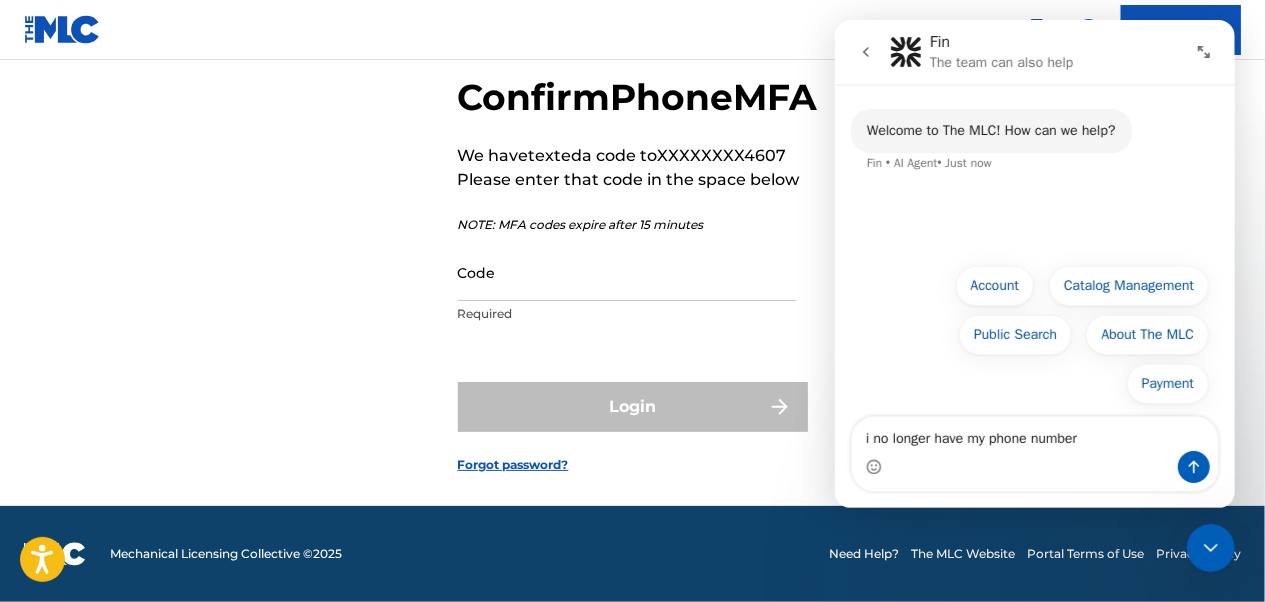 type 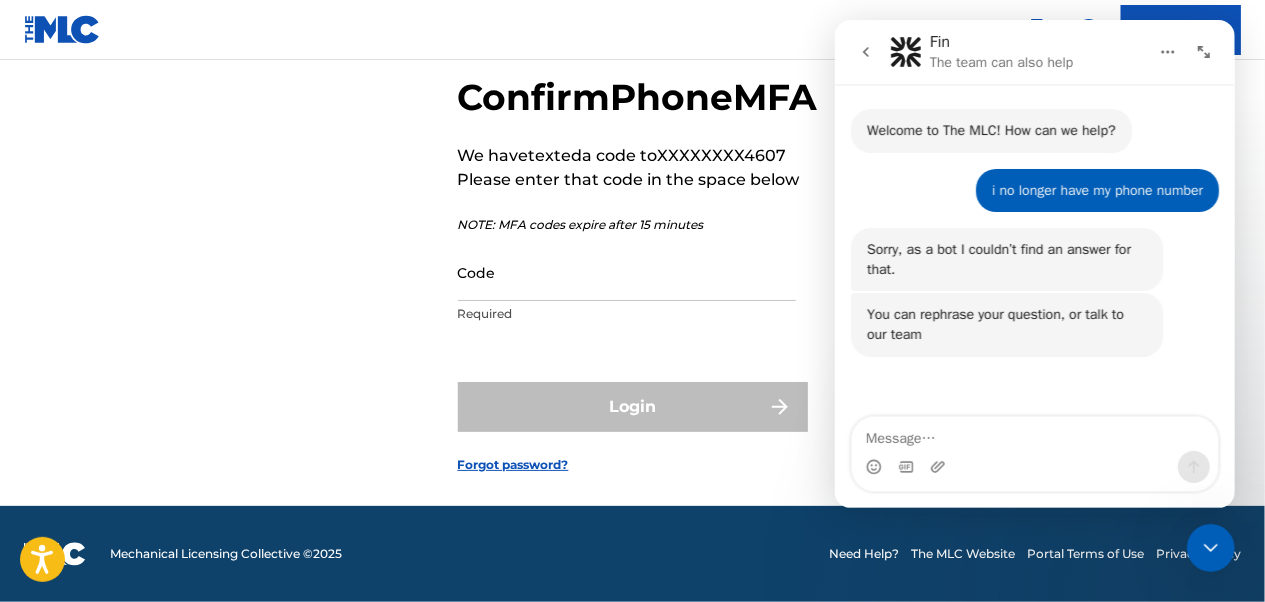 scroll, scrollTop: 31, scrollLeft: 0, axis: vertical 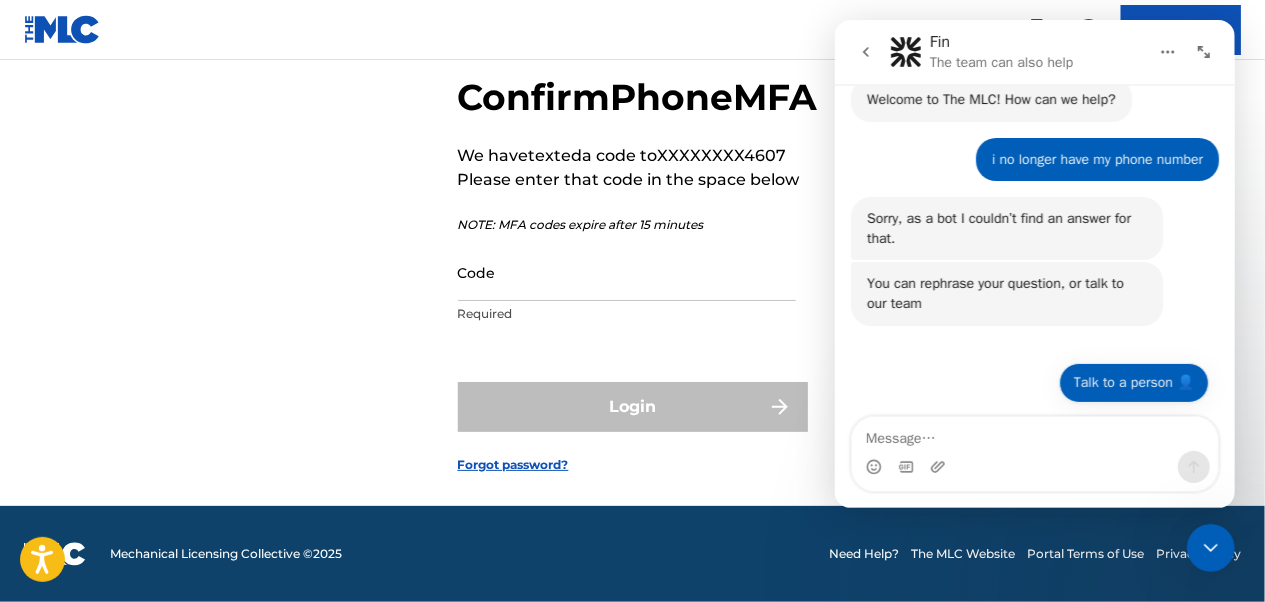 click on "Talk to a person 👤" at bounding box center [1133, 383] 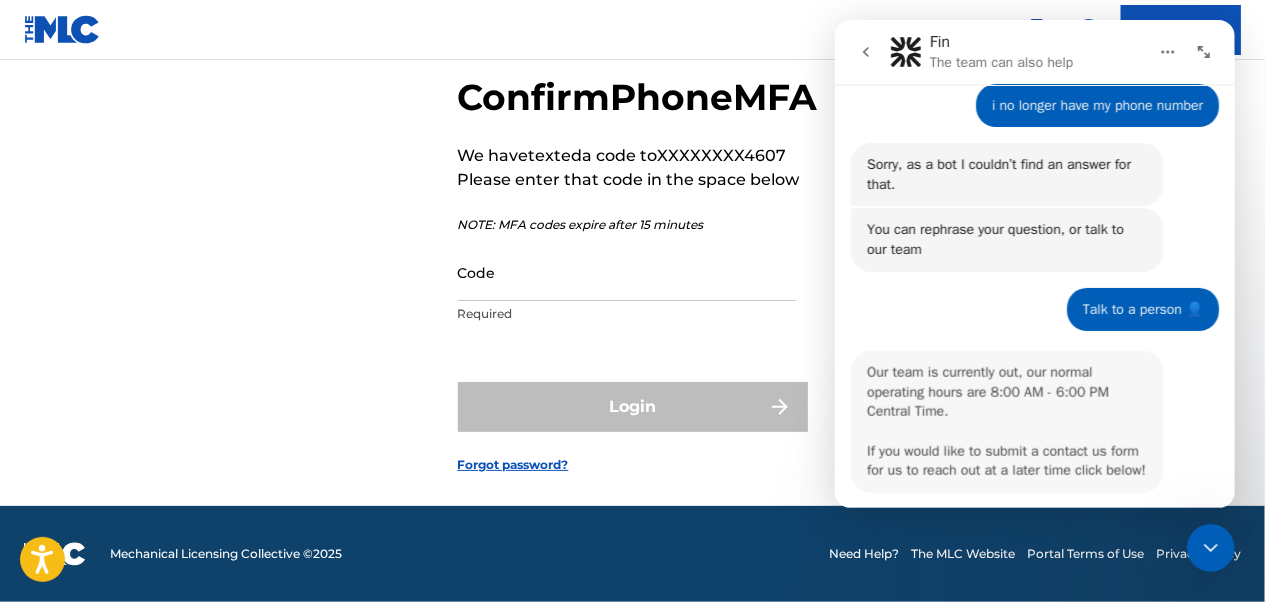 scroll, scrollTop: 177, scrollLeft: 0, axis: vertical 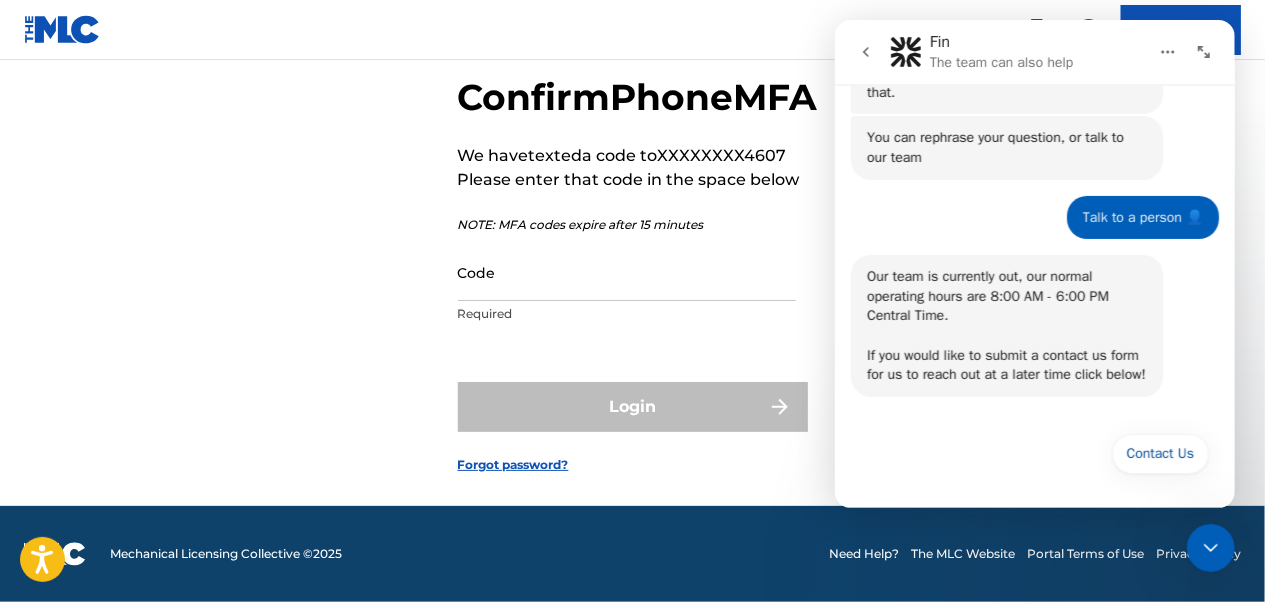 click at bounding box center [865, 52] 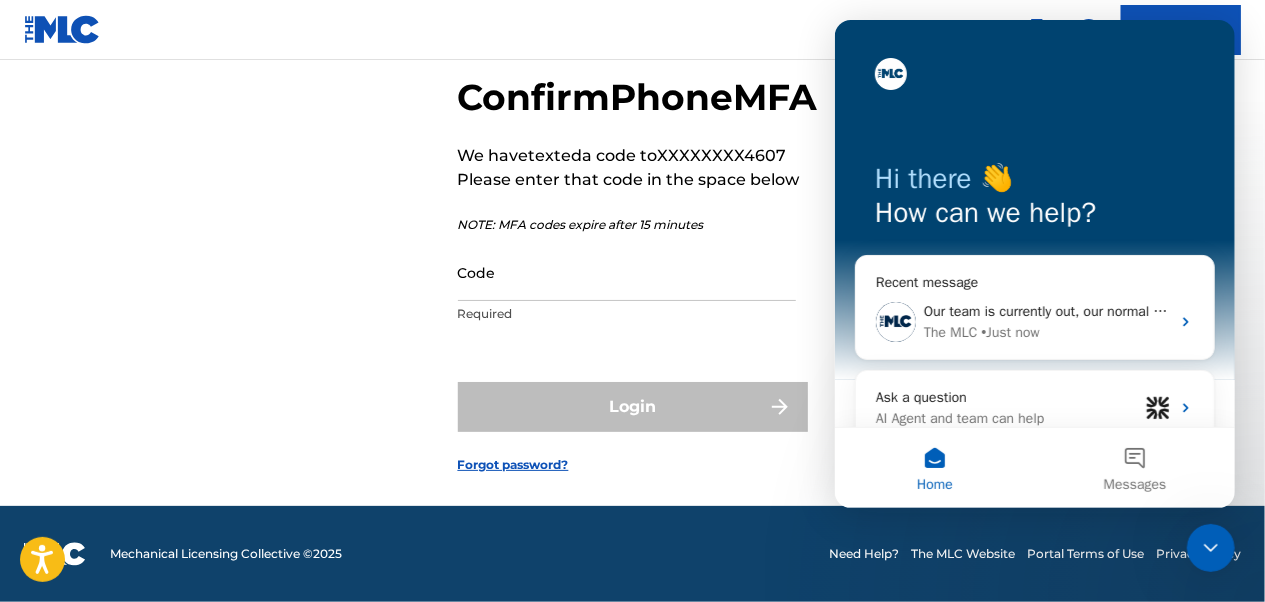 scroll, scrollTop: 0, scrollLeft: 0, axis: both 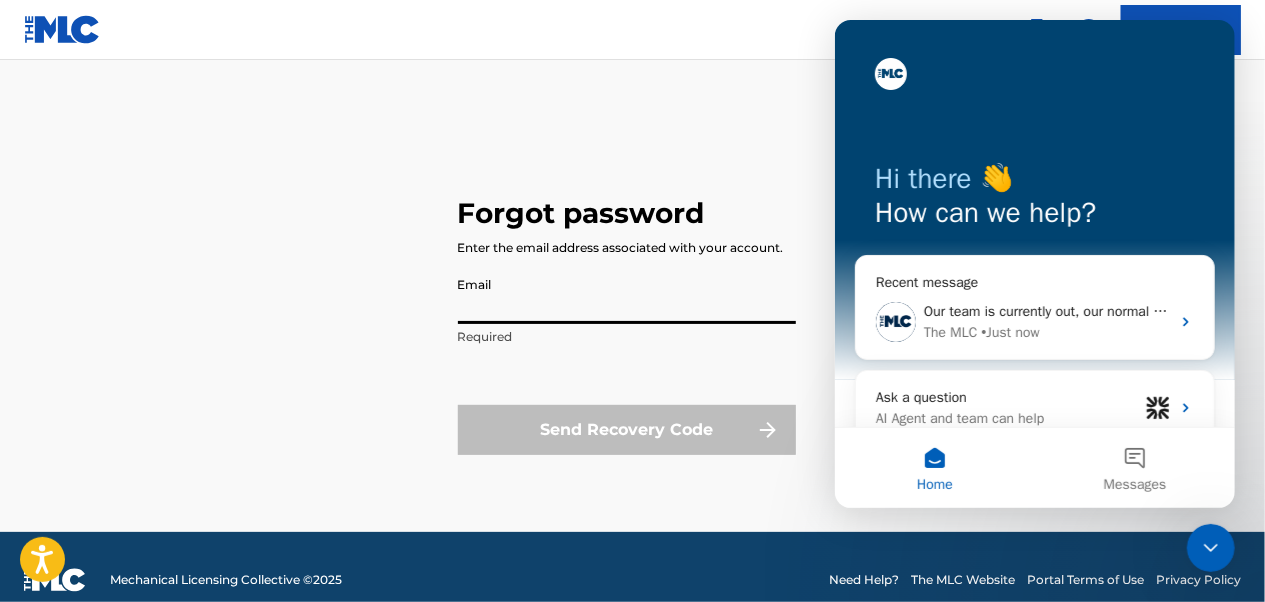 click on "Email" at bounding box center [627, 295] 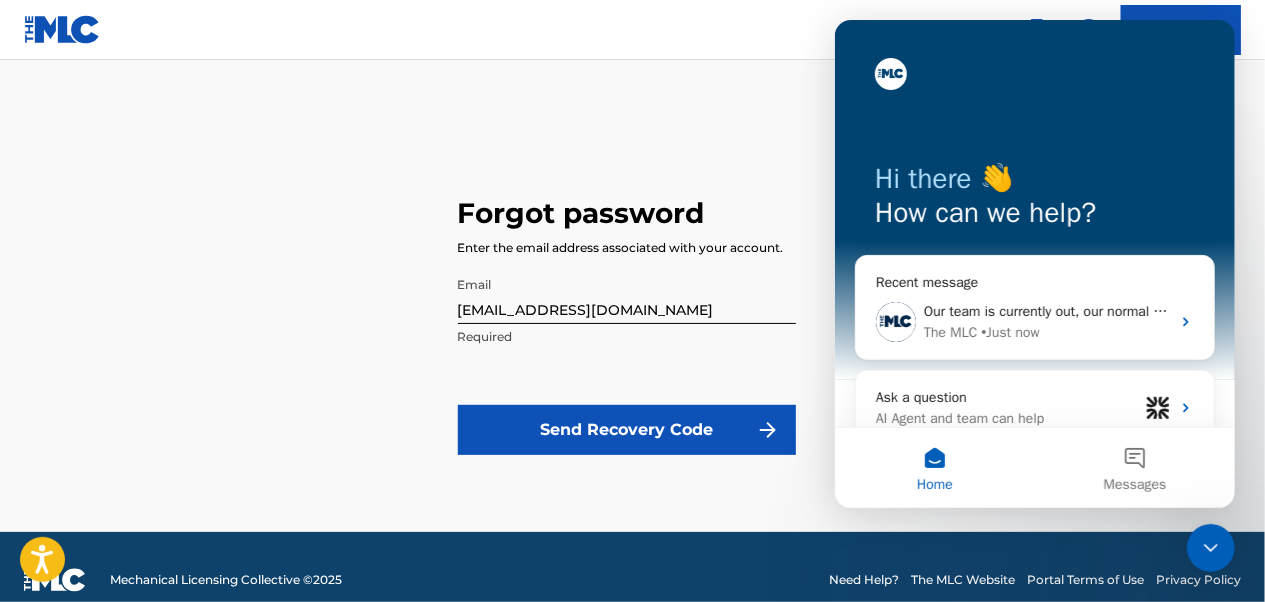 click on "Send Recovery Code" at bounding box center (627, 430) 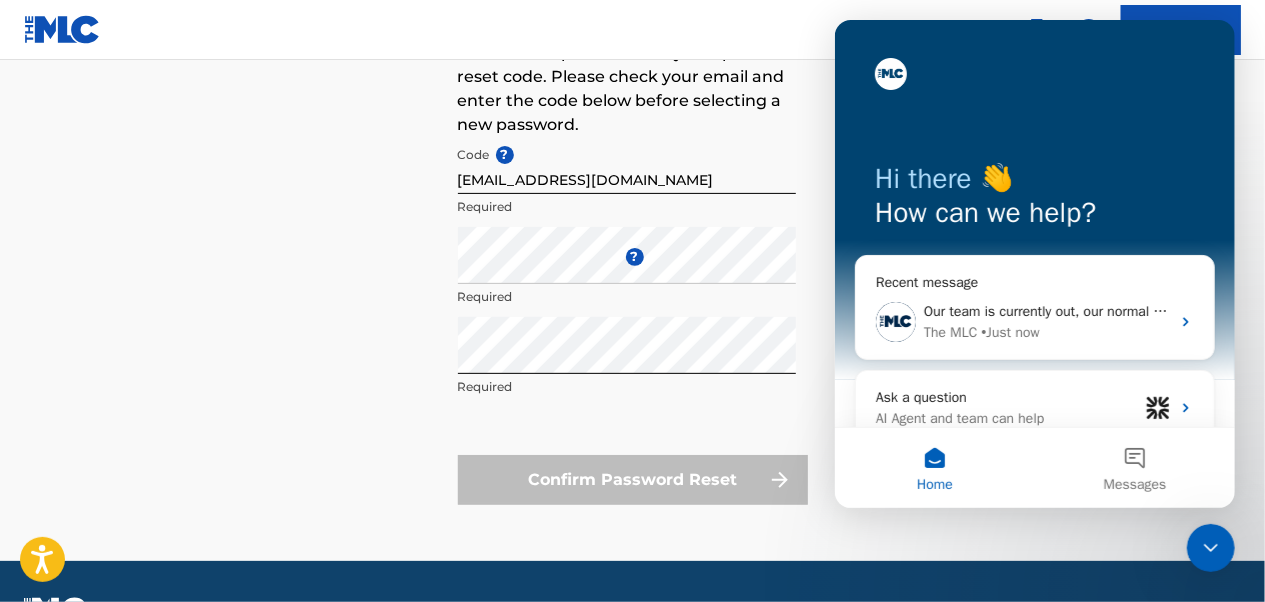 scroll, scrollTop: 233, scrollLeft: 0, axis: vertical 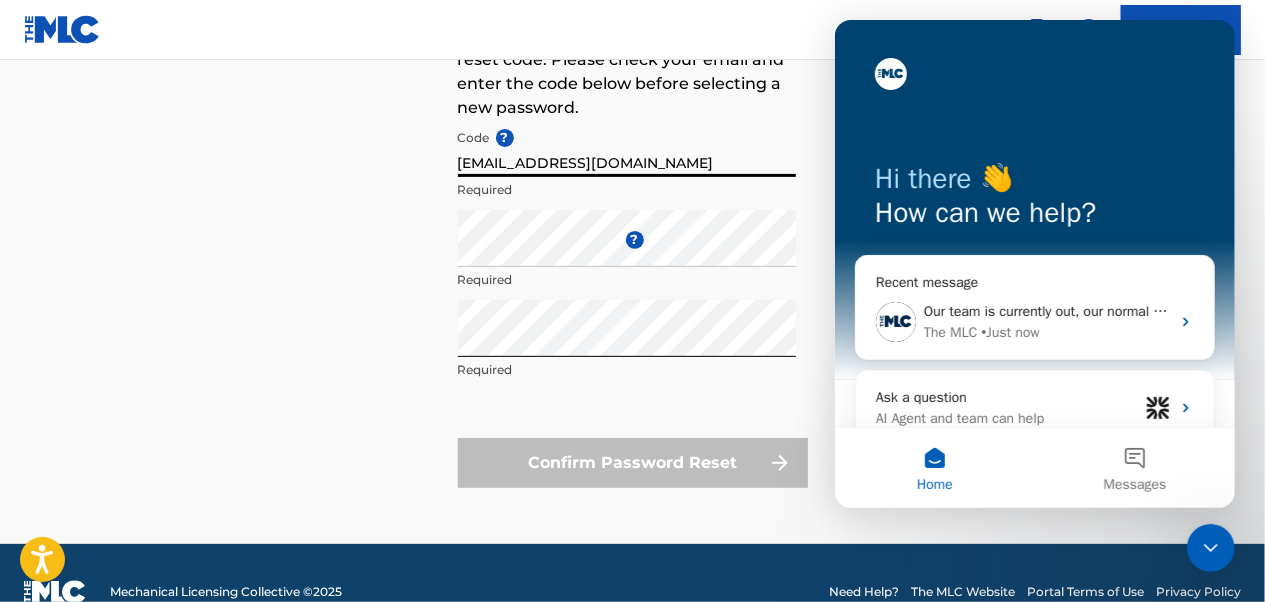 drag, startPoint x: 542, startPoint y: 268, endPoint x: 673, endPoint y: 155, distance: 173.00288 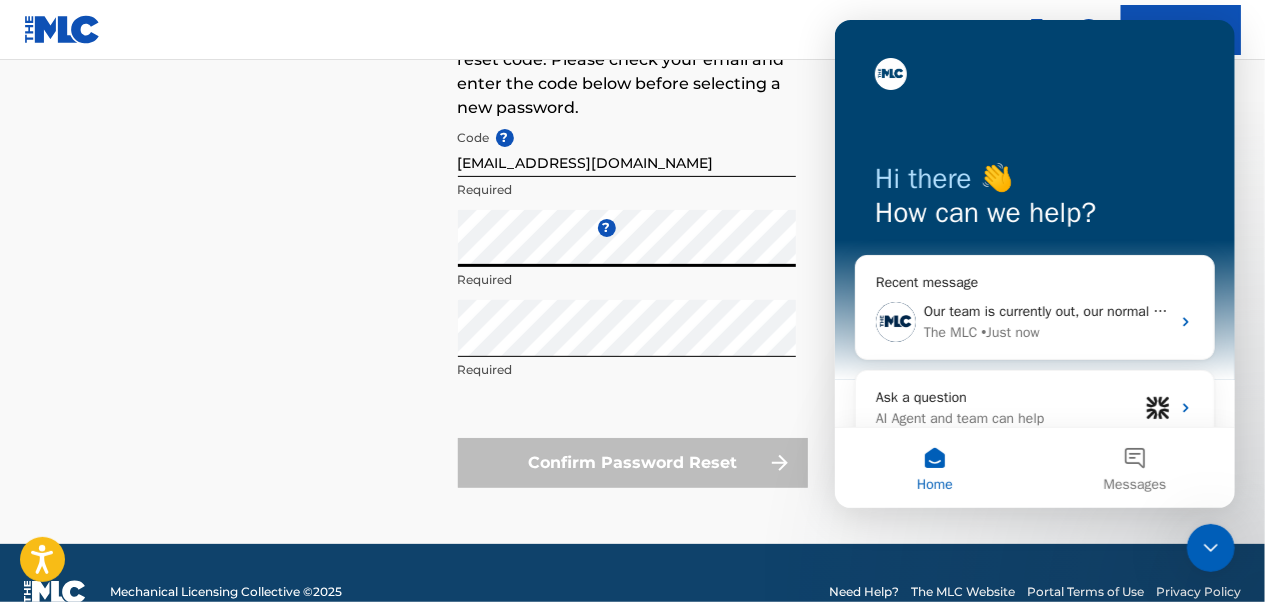 click on "Forgot password We've attempted to email you a password reset code. Please check your email and enter the code below before selecting a new password. Code ? hitfanatikz92@gmail.com Required Enter a new password ? Required Repeat the password Required Confirm Password Reset" at bounding box center [632, 210] 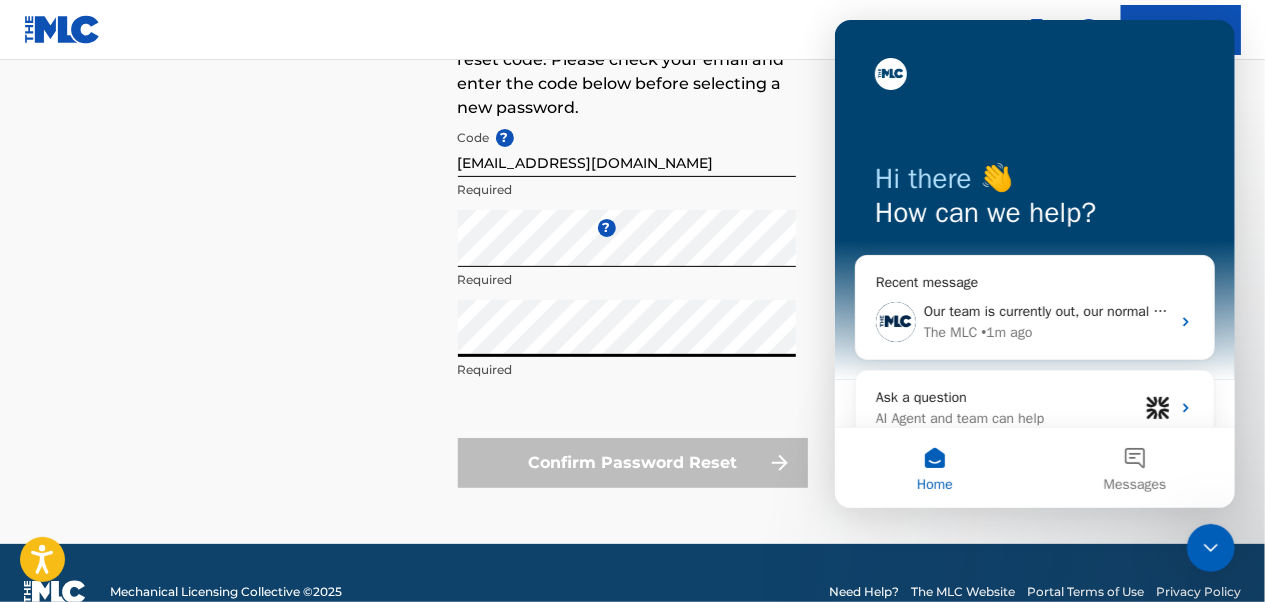 click on "Forgot password We've attempted to email you a password reset code. Please check your email and enter the code below before selecting a new password. Code ? hitfanatikz92@gmail.com Required Enter a new password ? Required Repeat the password Required Confirm Password Reset" at bounding box center (632, 210) 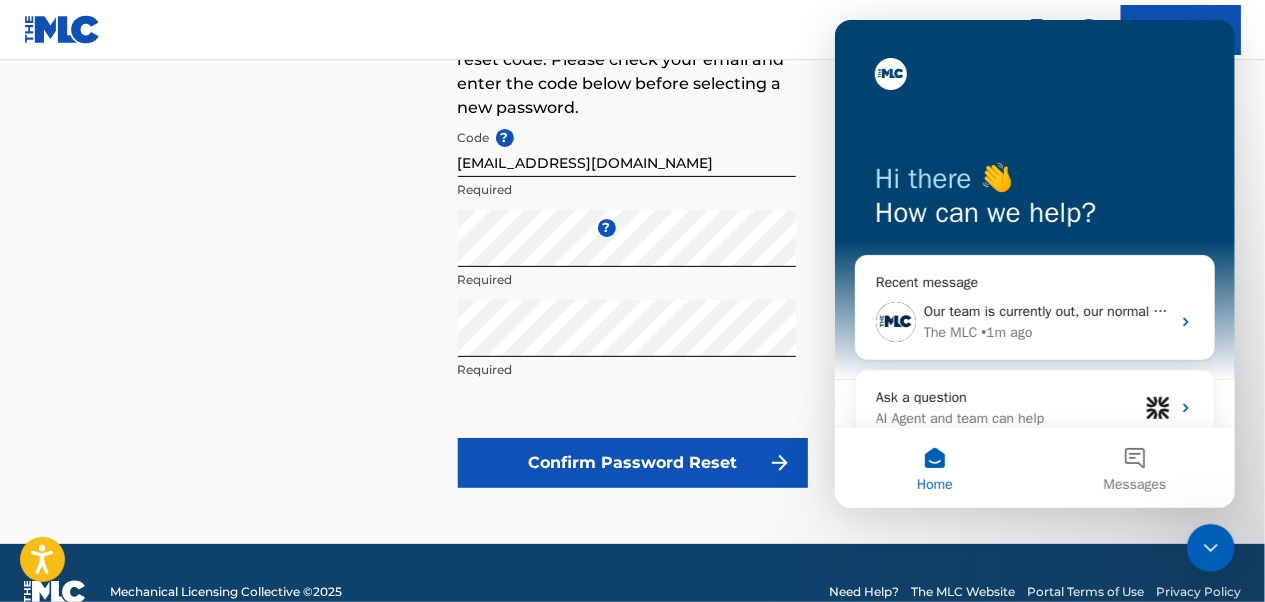 click on "Confirm Password Reset" at bounding box center [633, 463] 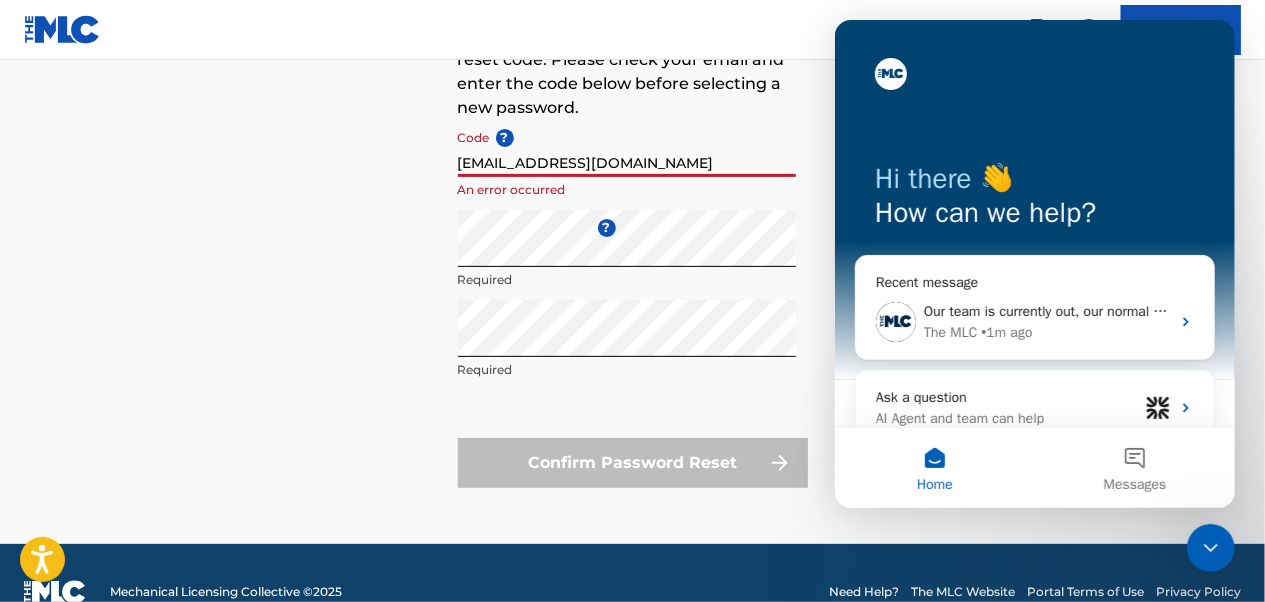 drag, startPoint x: 650, startPoint y: 163, endPoint x: 183, endPoint y: 165, distance: 467.00427 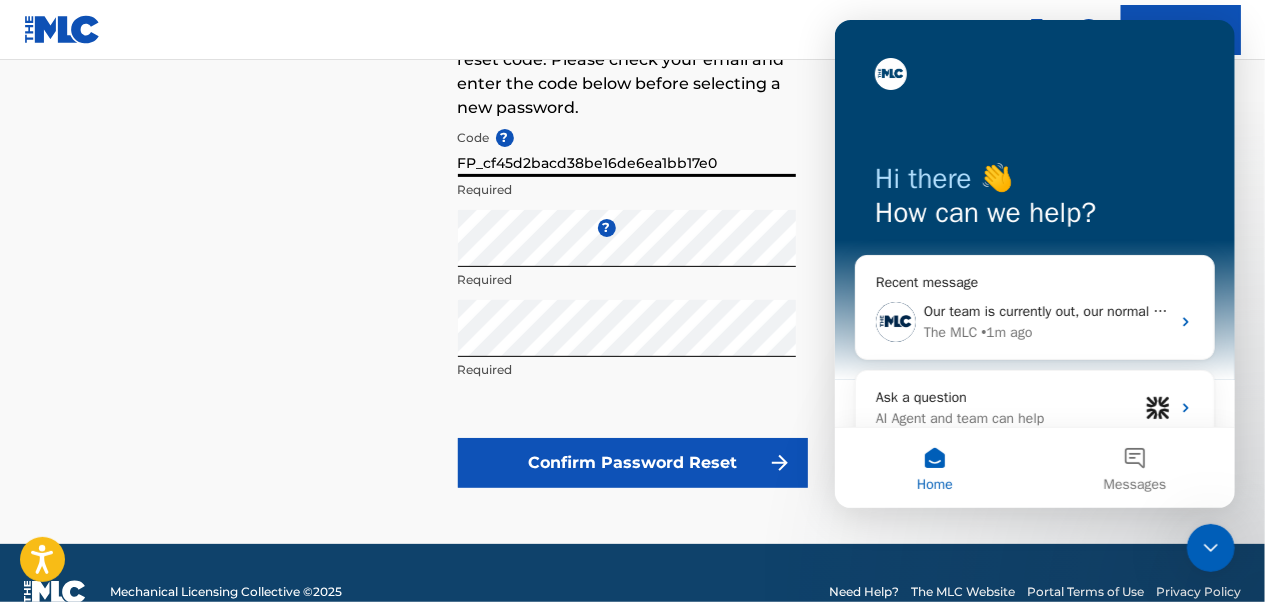 type on "FP_cf45d2bacd38be16de6ea1bb17e0" 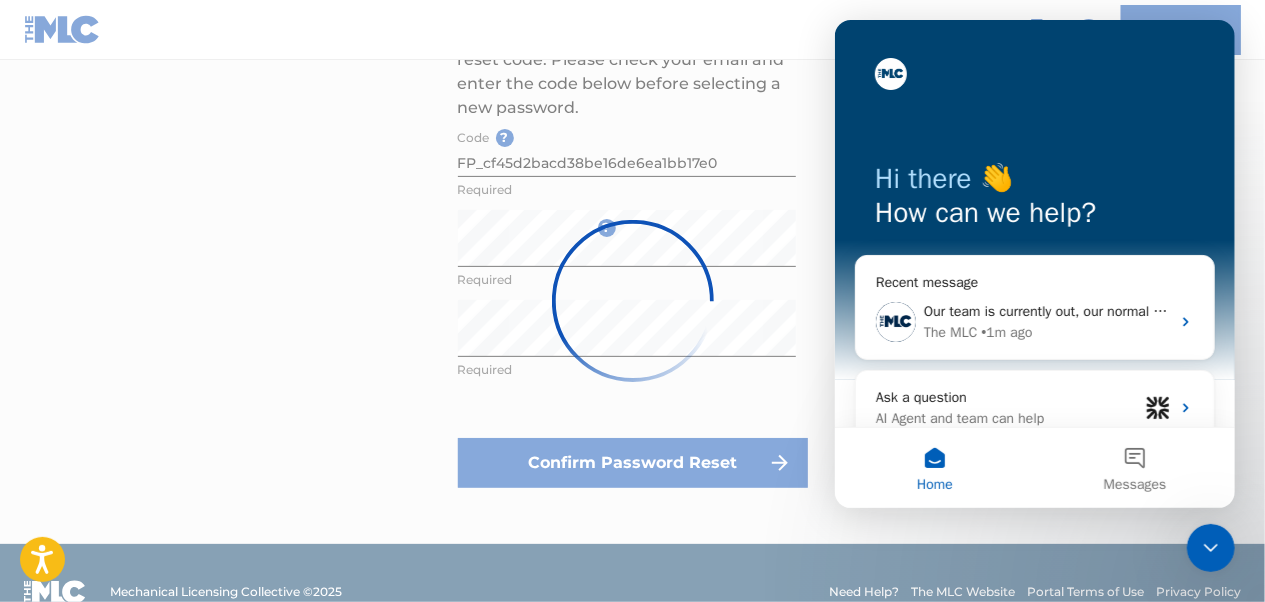 scroll, scrollTop: 0, scrollLeft: 0, axis: both 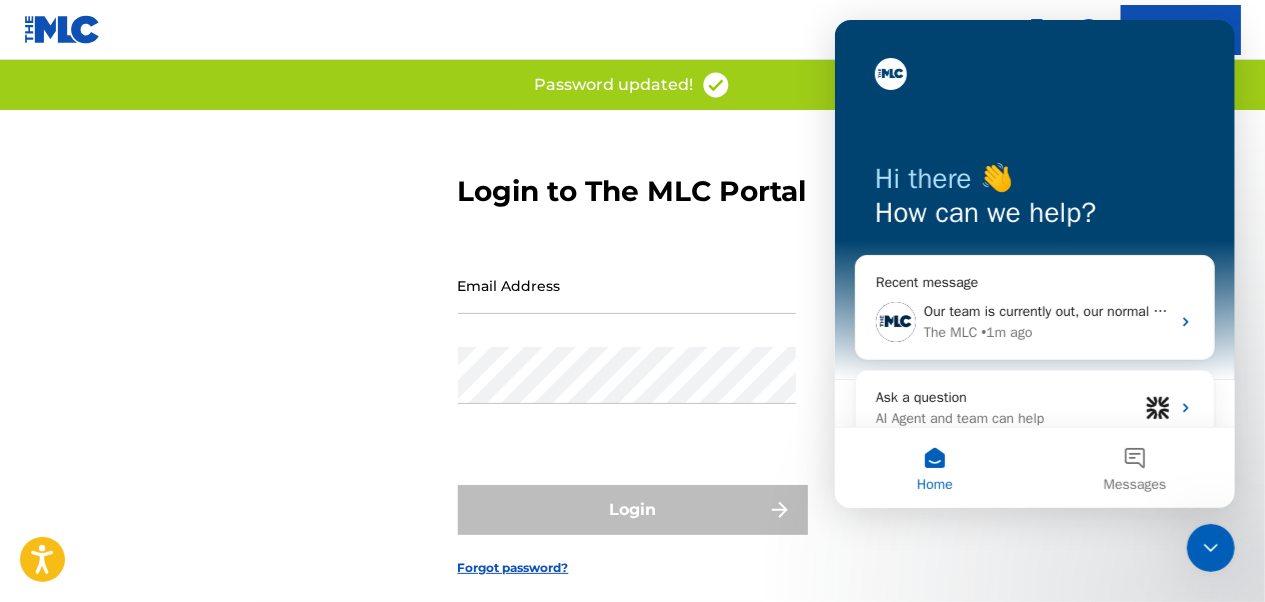 type on "[EMAIL_ADDRESS][DOMAIN_NAME]" 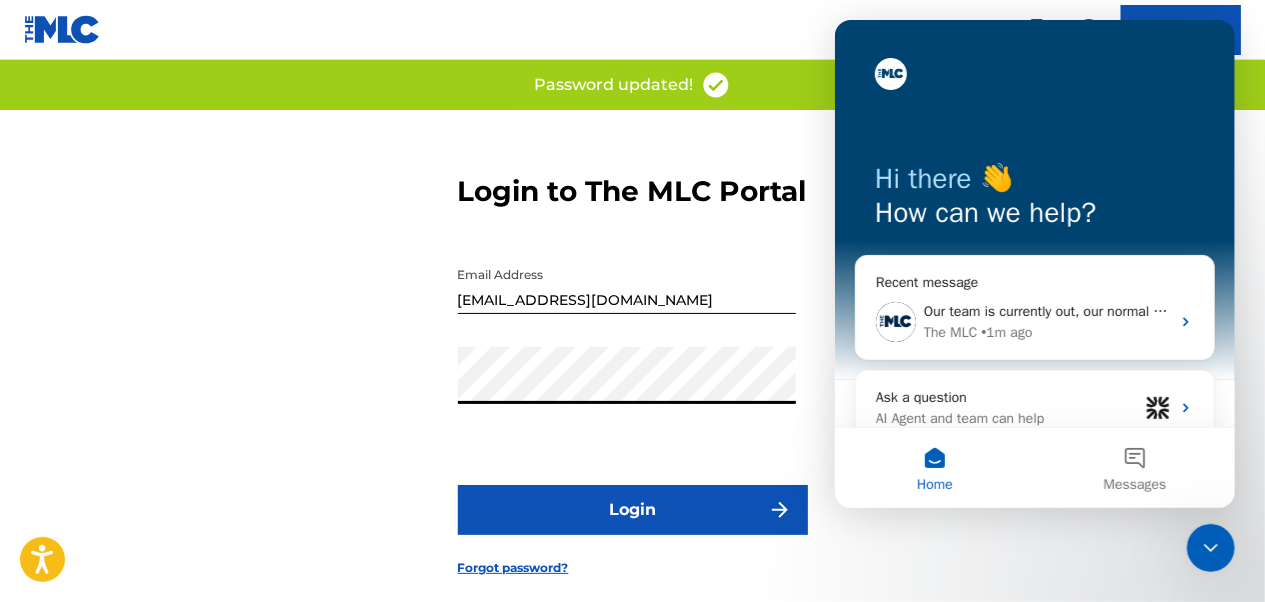 click on "Login to The MLC Portal Email Address hitfanatikz92@gmail.com Password Login Forgot password?" at bounding box center [632, 359] 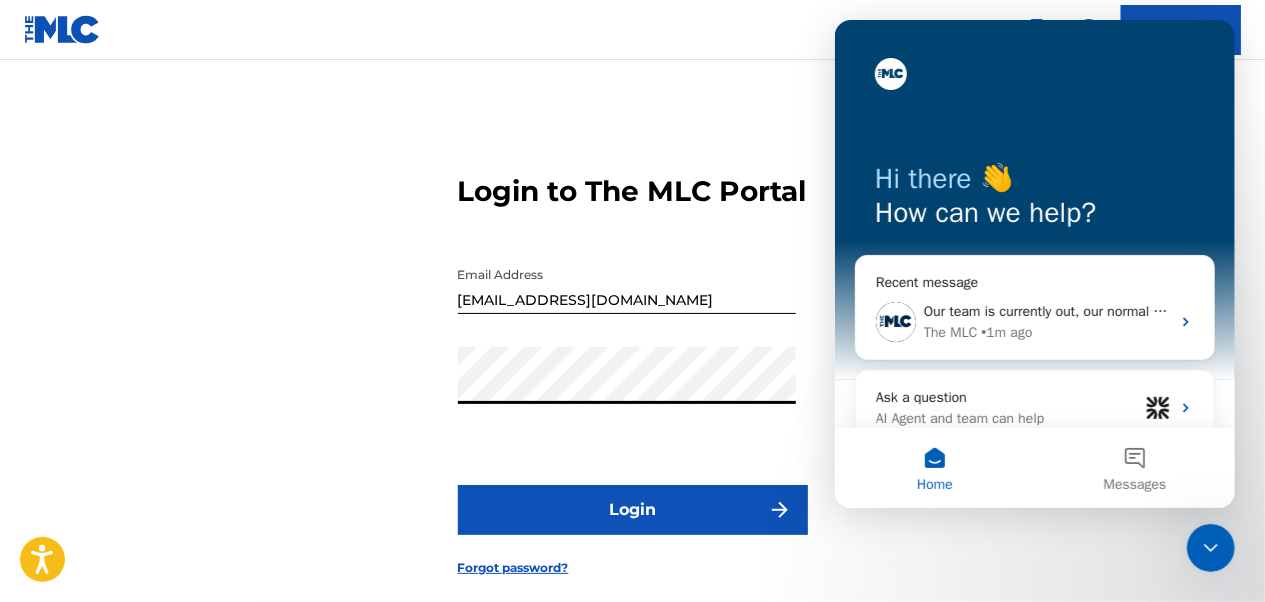 click on "Login" at bounding box center [633, 510] 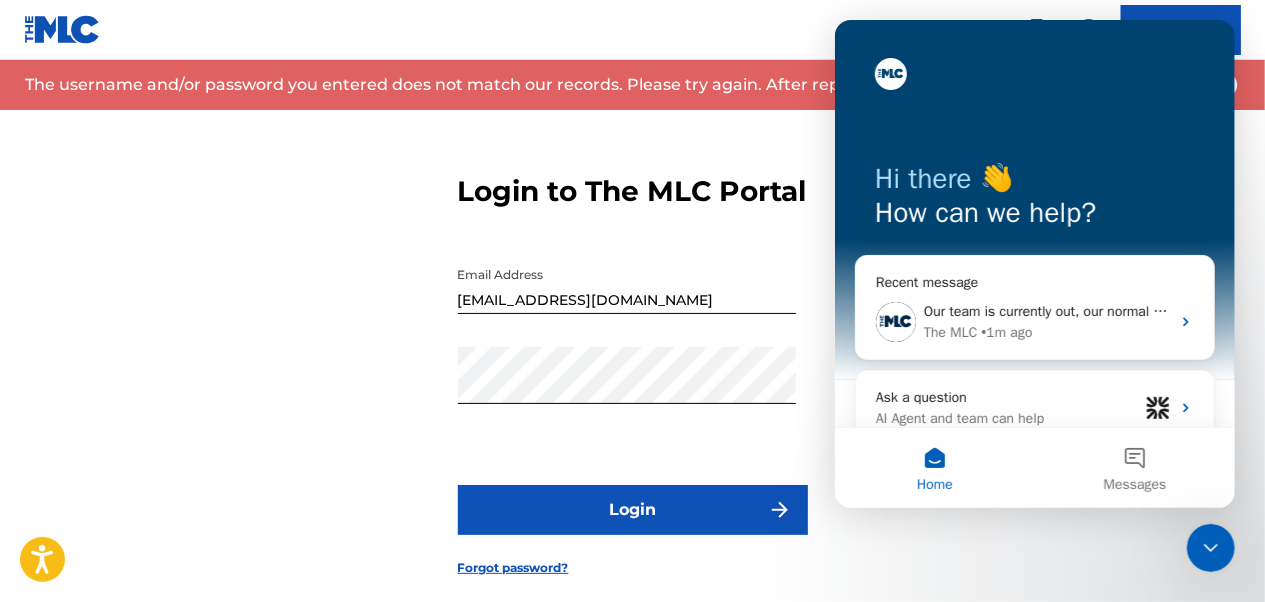 click on "Login to The MLC Portal Email Address hitfanatikz92@gmail.com Password Login Forgot password?" at bounding box center [632, 359] 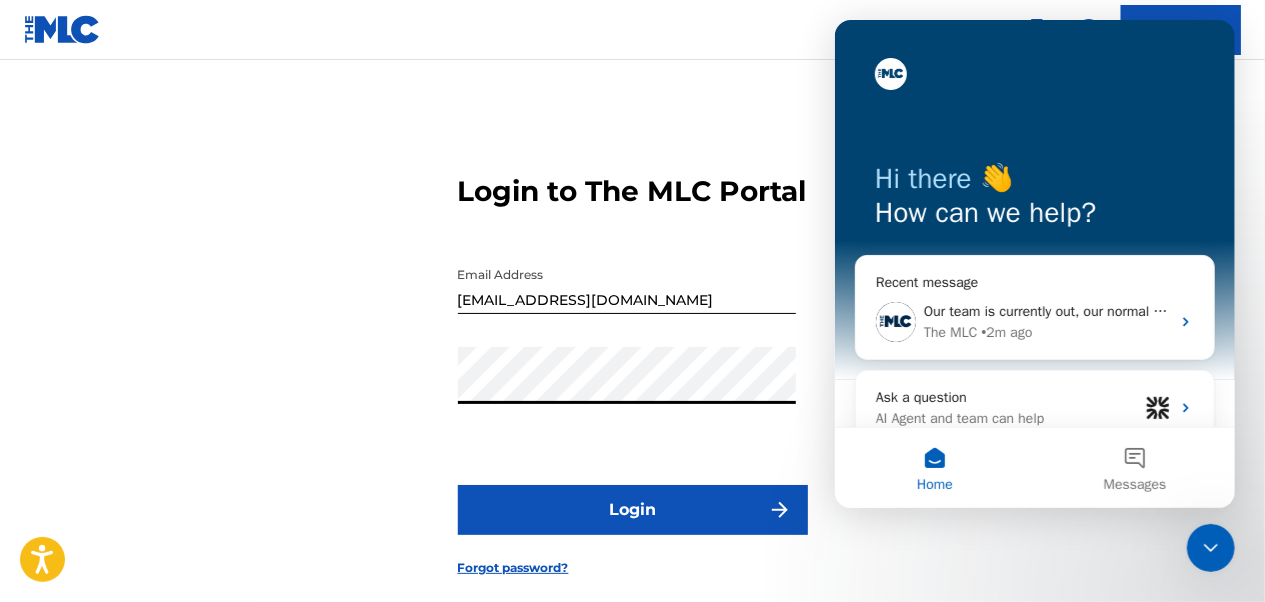 click on "Login" at bounding box center (633, 510) 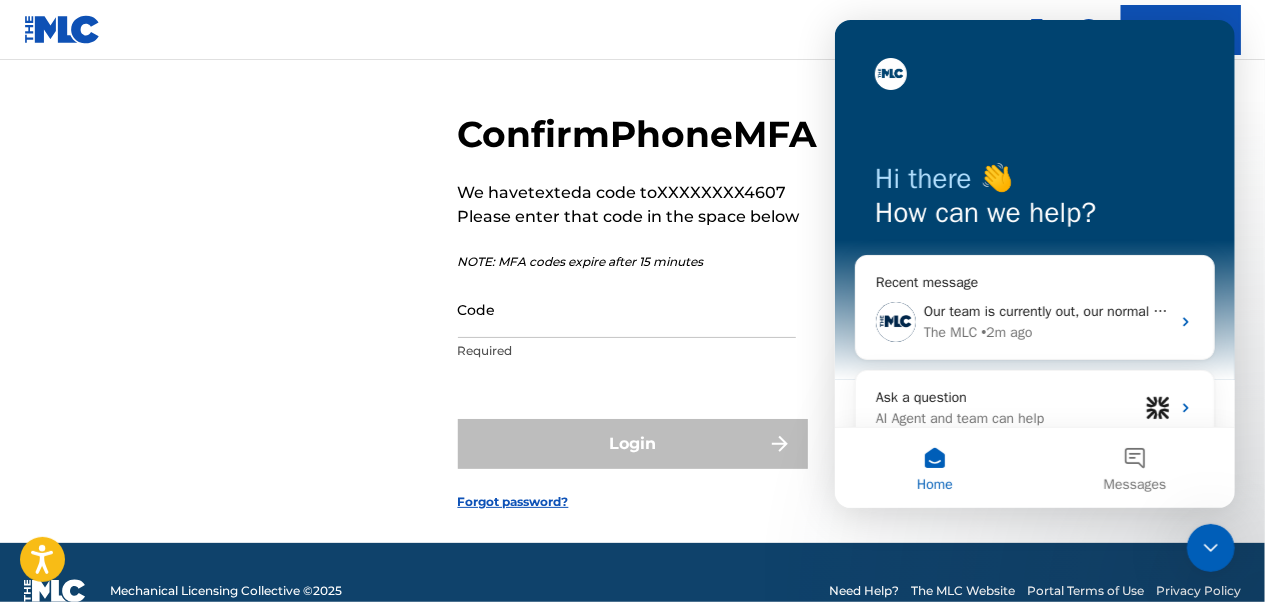 scroll, scrollTop: 44, scrollLeft: 0, axis: vertical 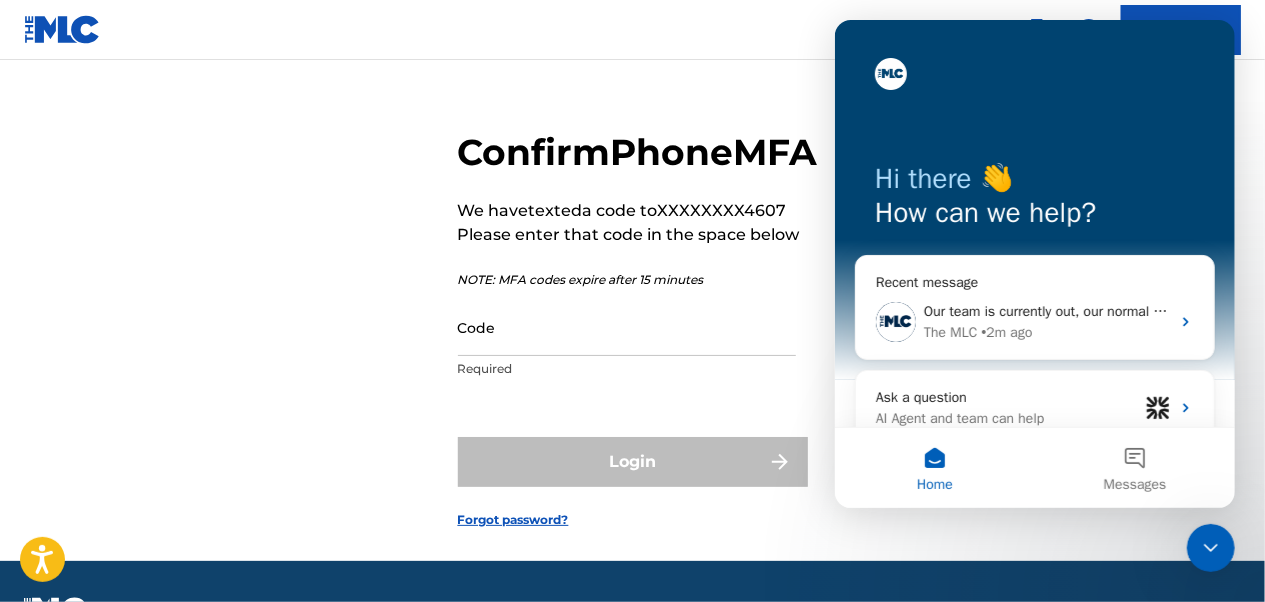 click at bounding box center [890, 74] 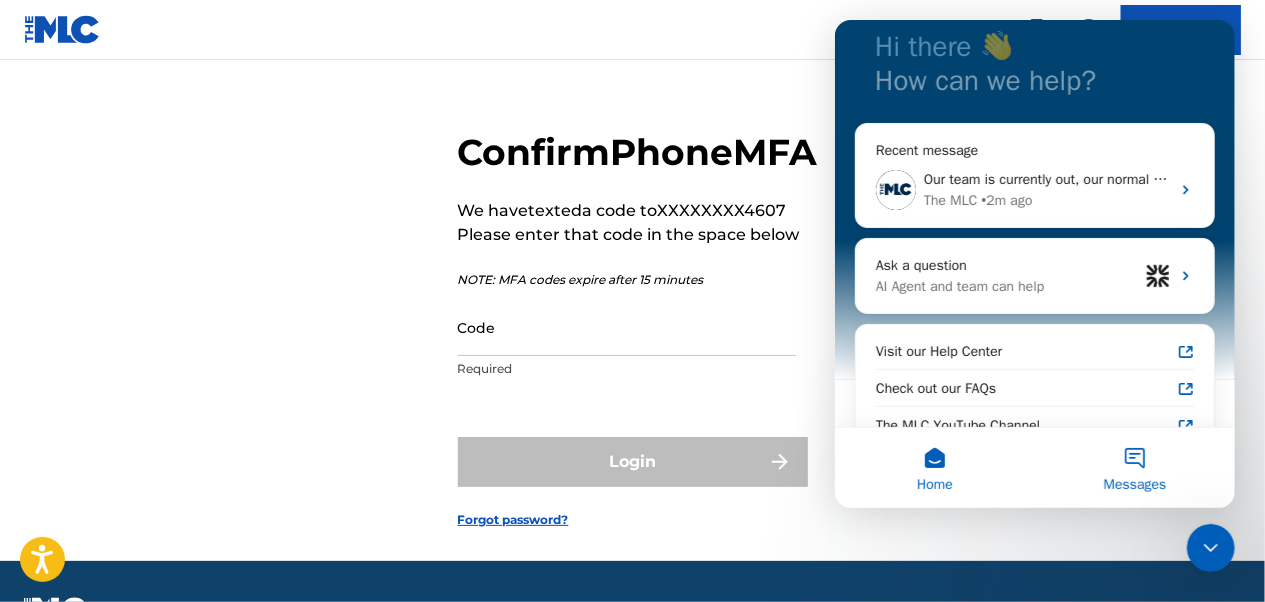 scroll, scrollTop: 133, scrollLeft: 0, axis: vertical 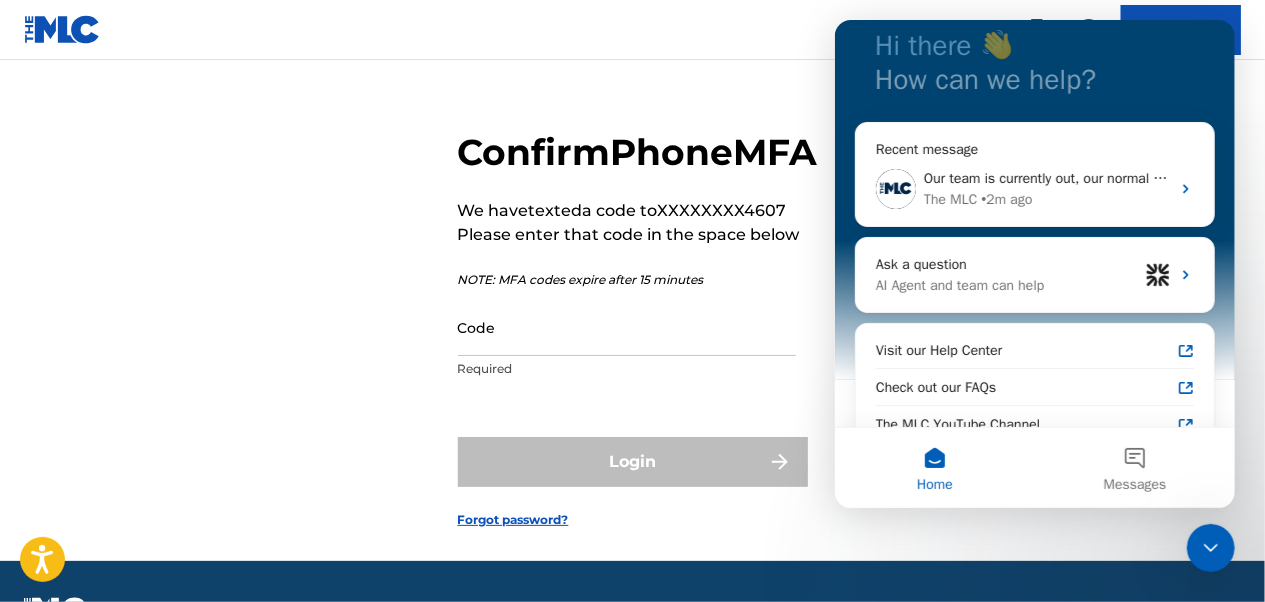 click 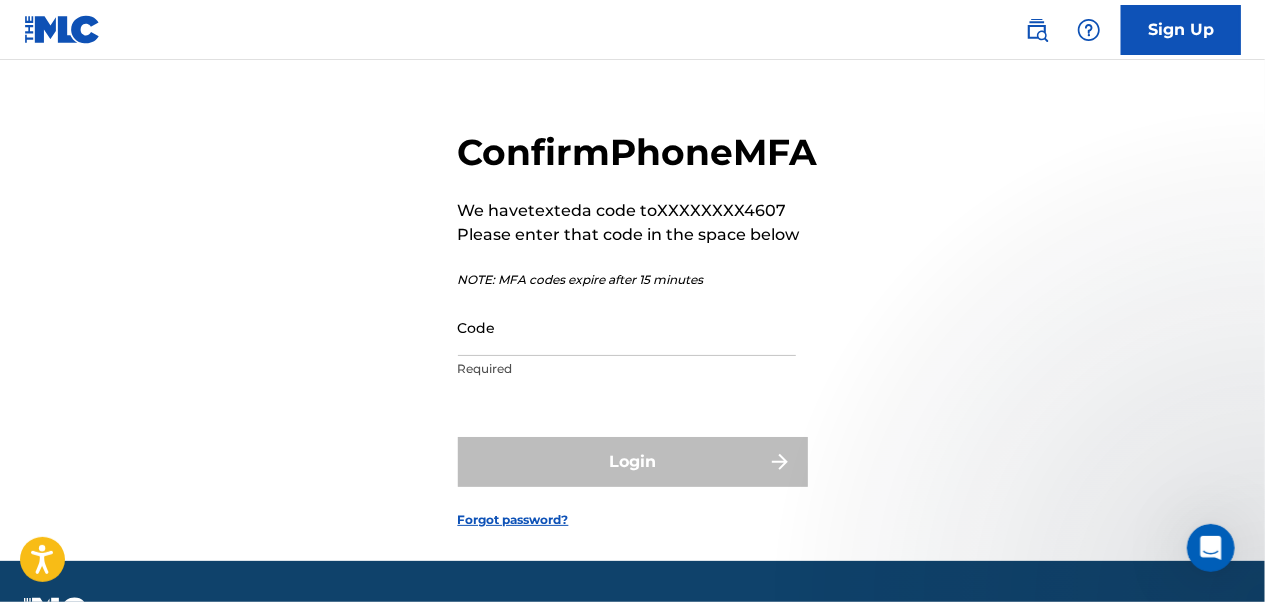 scroll, scrollTop: 0, scrollLeft: 0, axis: both 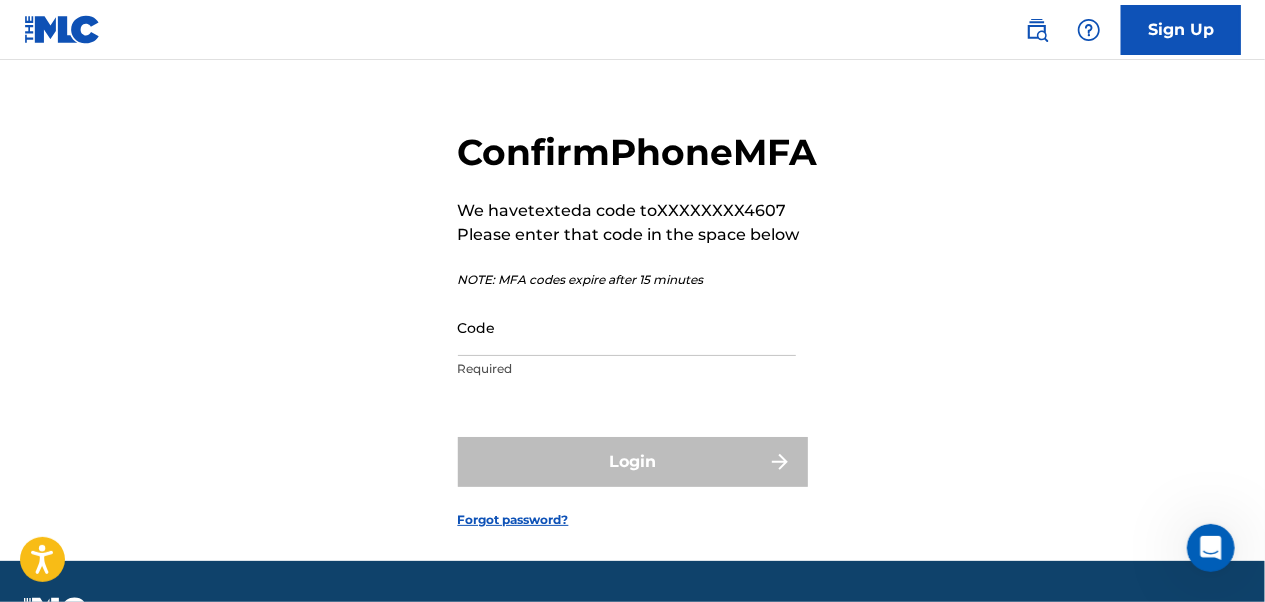 click at bounding box center (1089, 30) 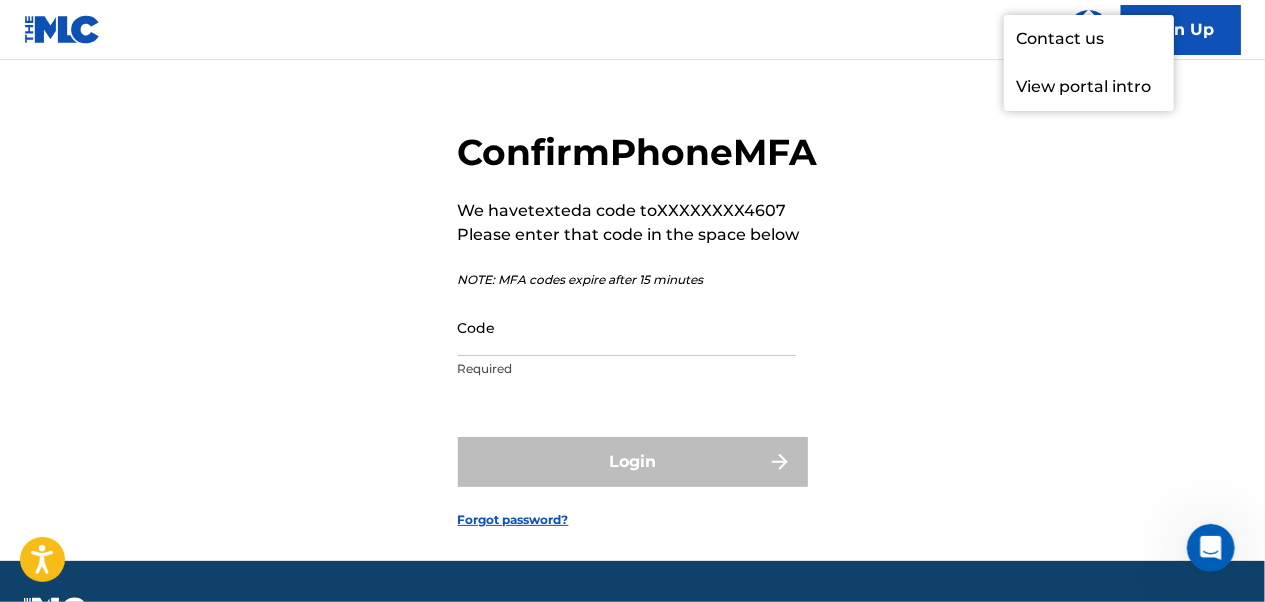 click at bounding box center (1089, 30) 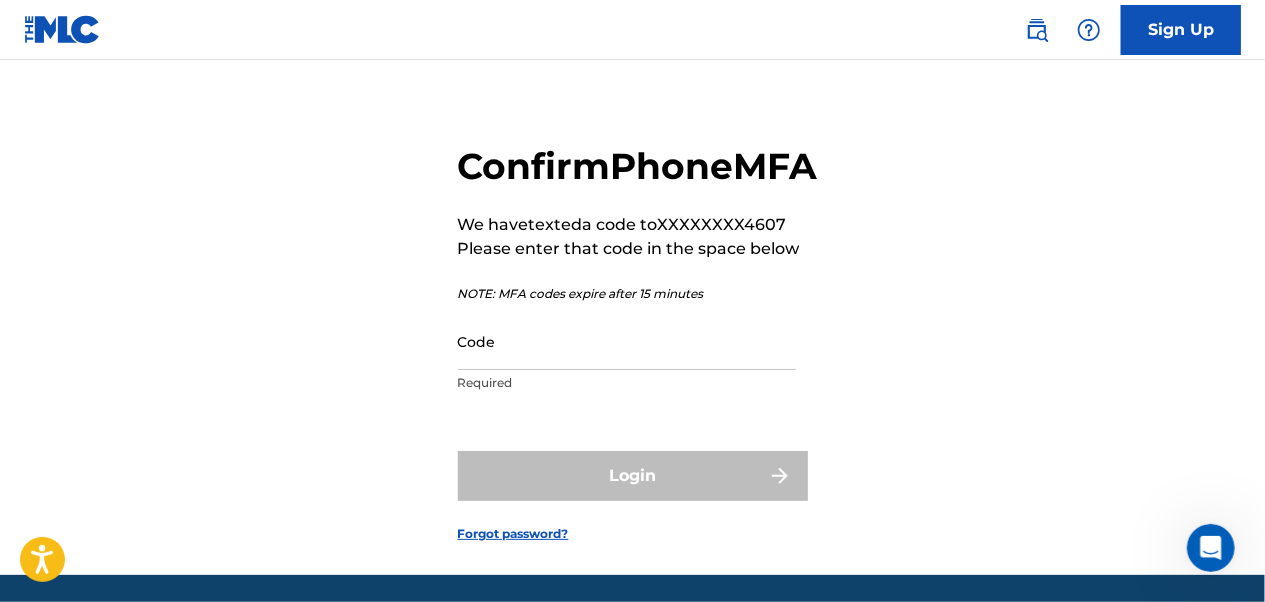 scroll, scrollTop: 0, scrollLeft: 0, axis: both 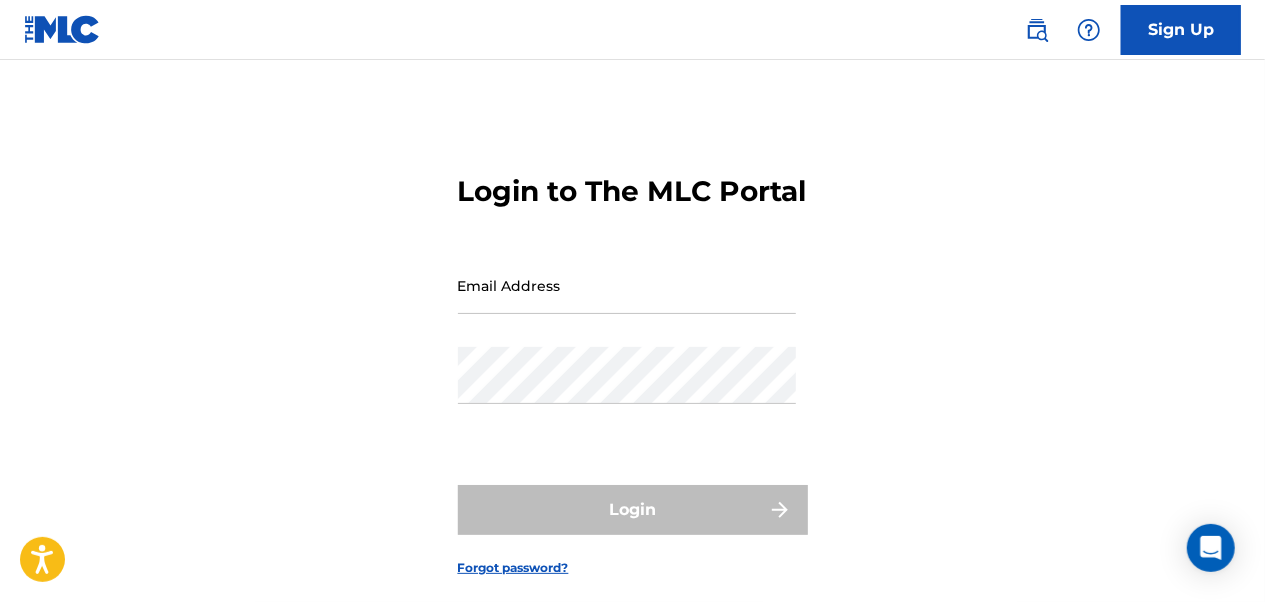 type on "[EMAIL_ADDRESS][DOMAIN_NAME]" 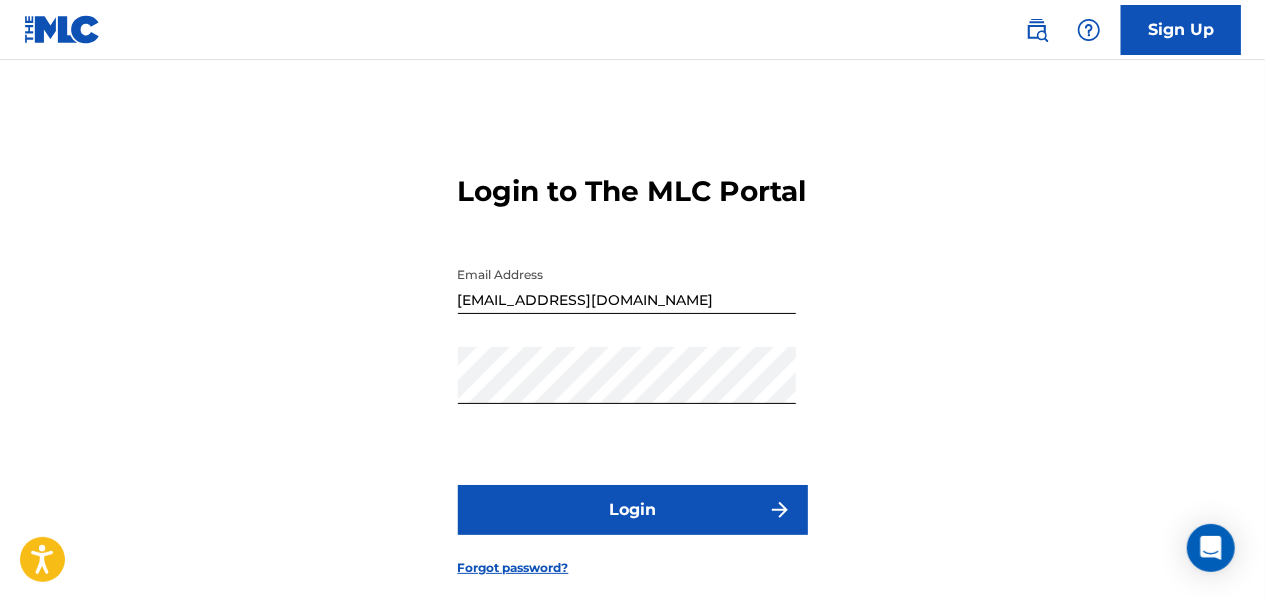 click on "Login" at bounding box center (633, 510) 